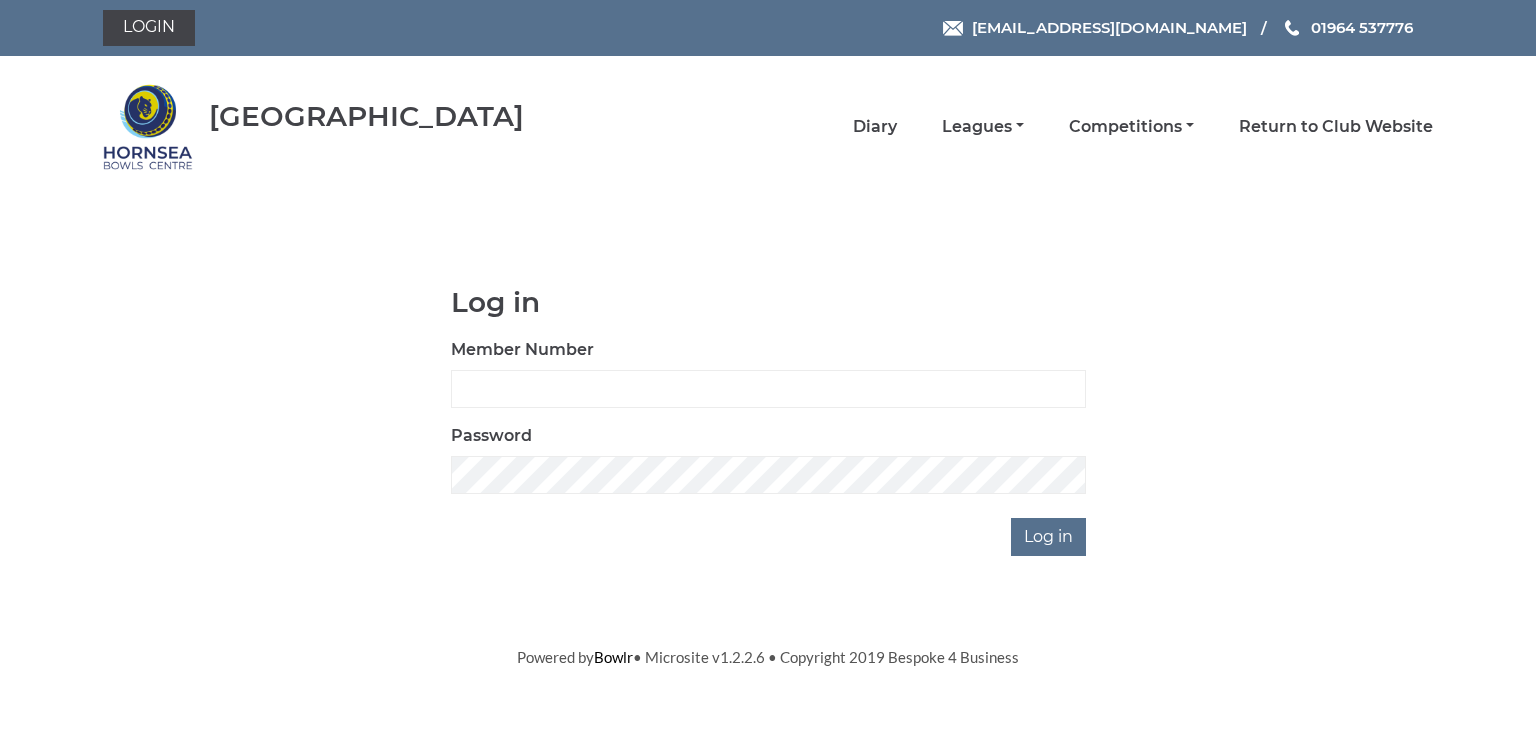scroll, scrollTop: 0, scrollLeft: 0, axis: both 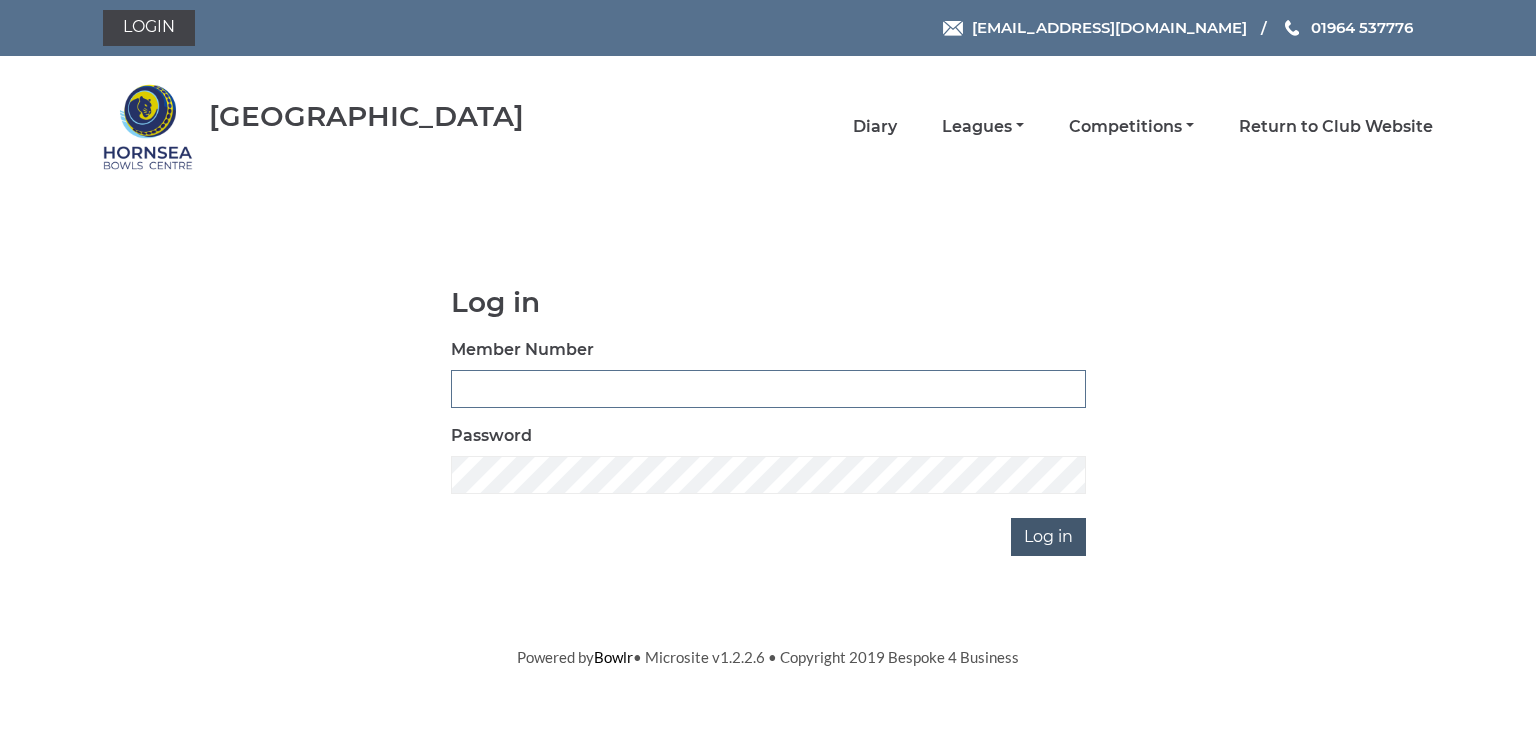type on "0902" 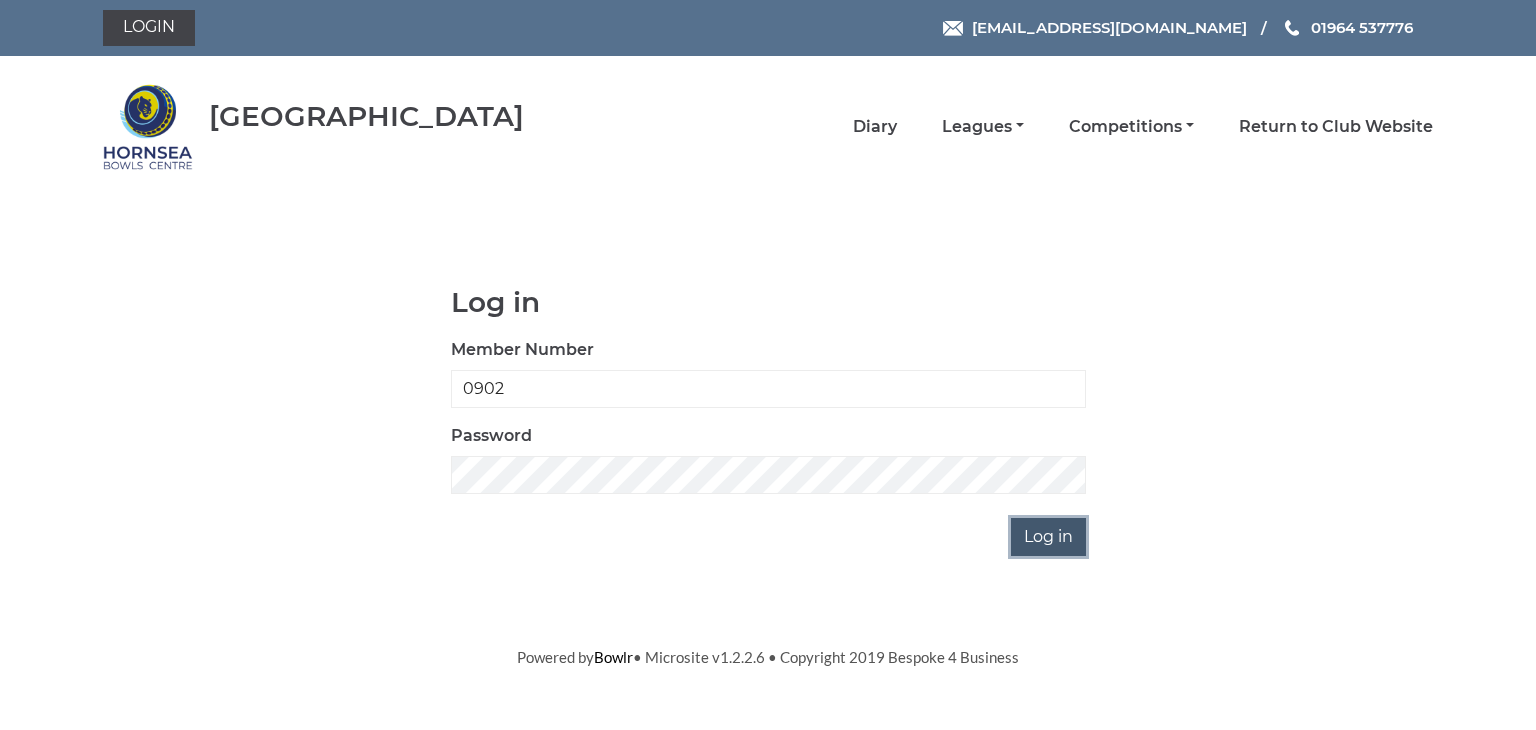 click on "Log in" at bounding box center [1048, 537] 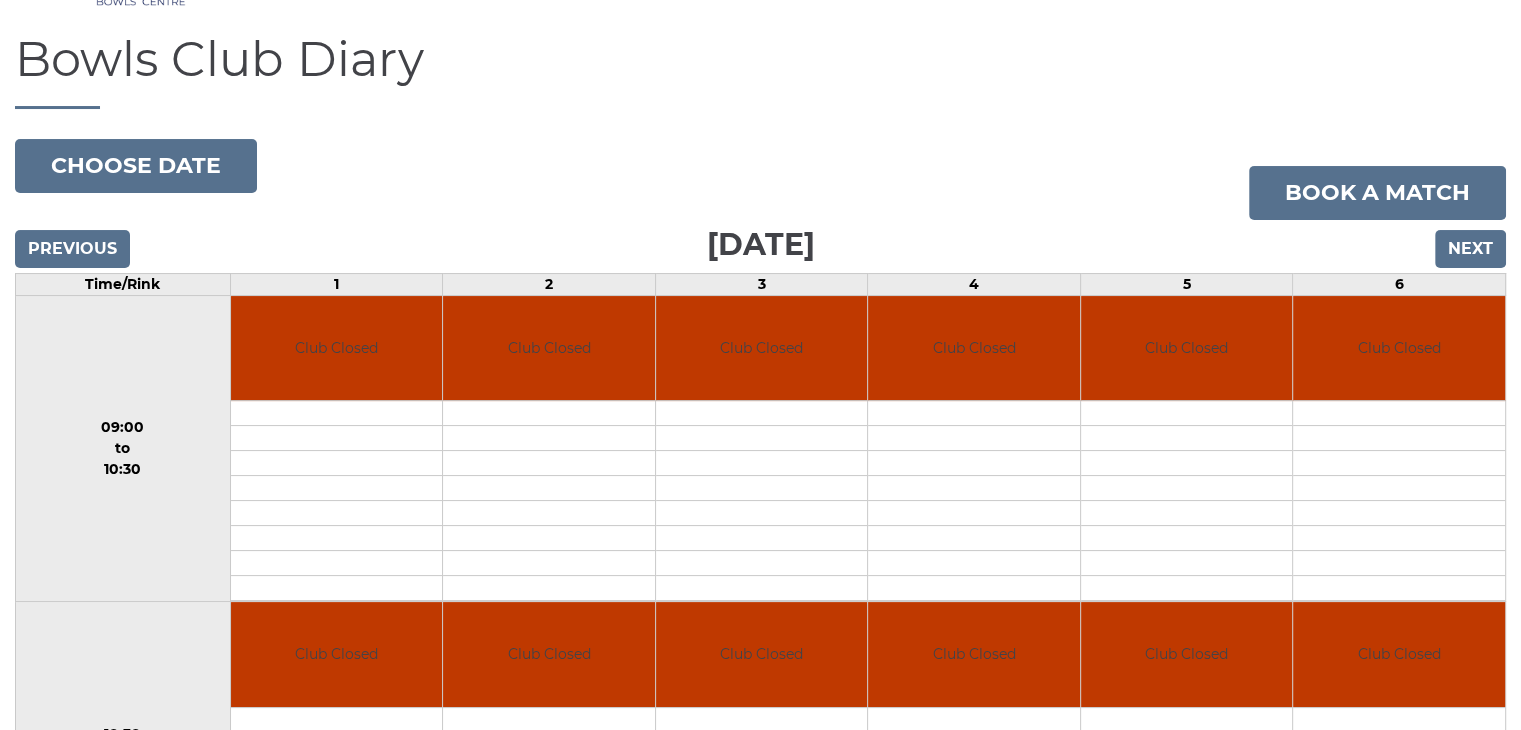 scroll, scrollTop: 300, scrollLeft: 0, axis: vertical 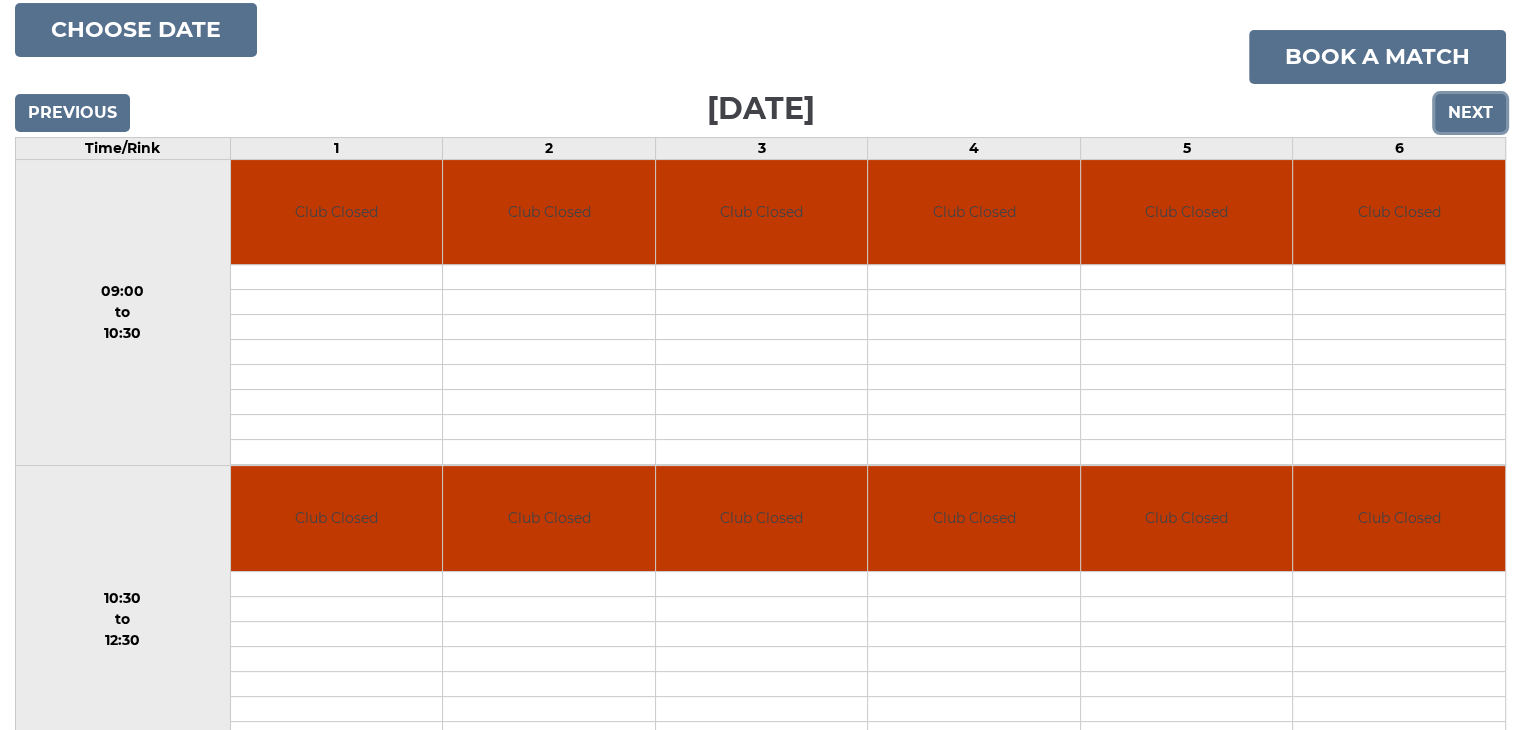 click on "Next" at bounding box center [1470, 113] 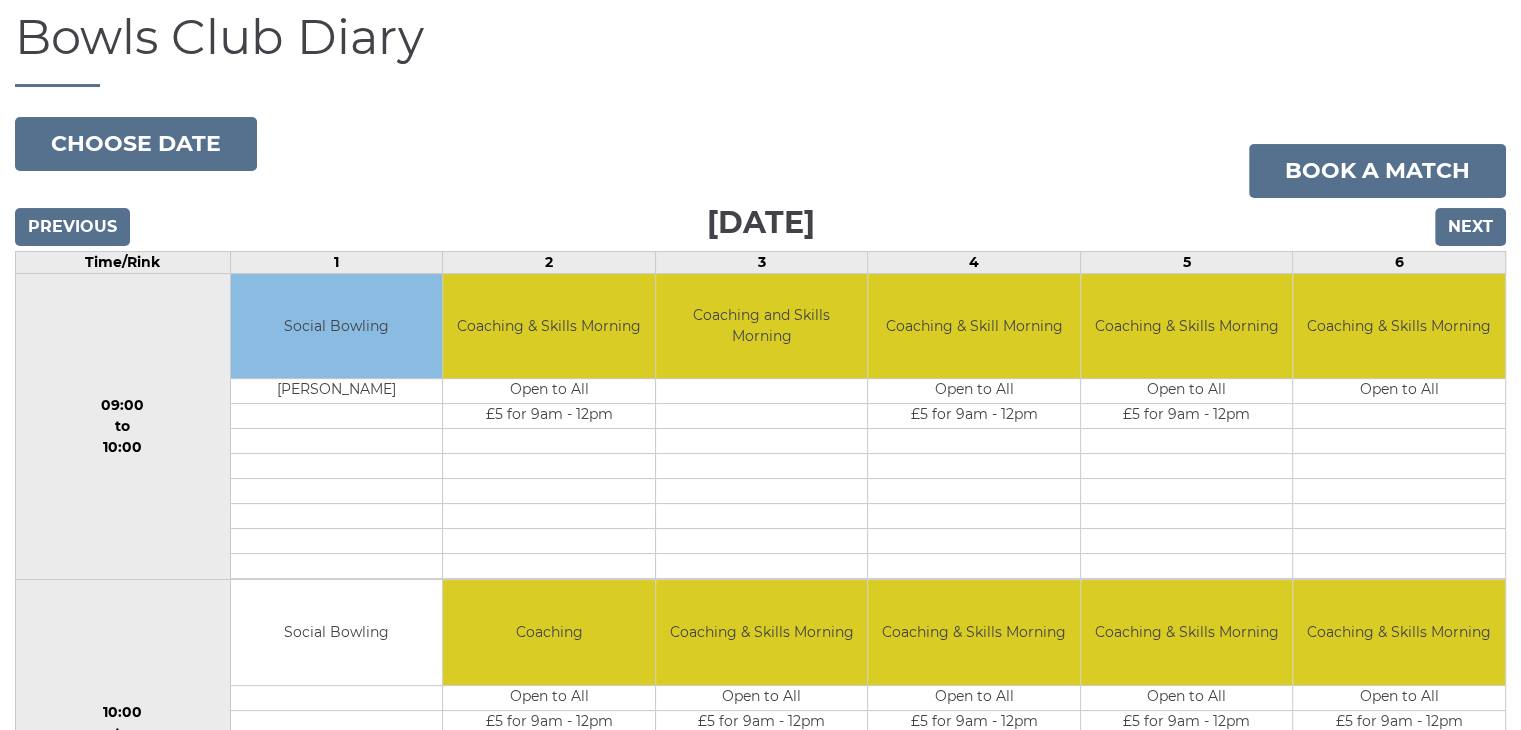 scroll, scrollTop: 0, scrollLeft: 0, axis: both 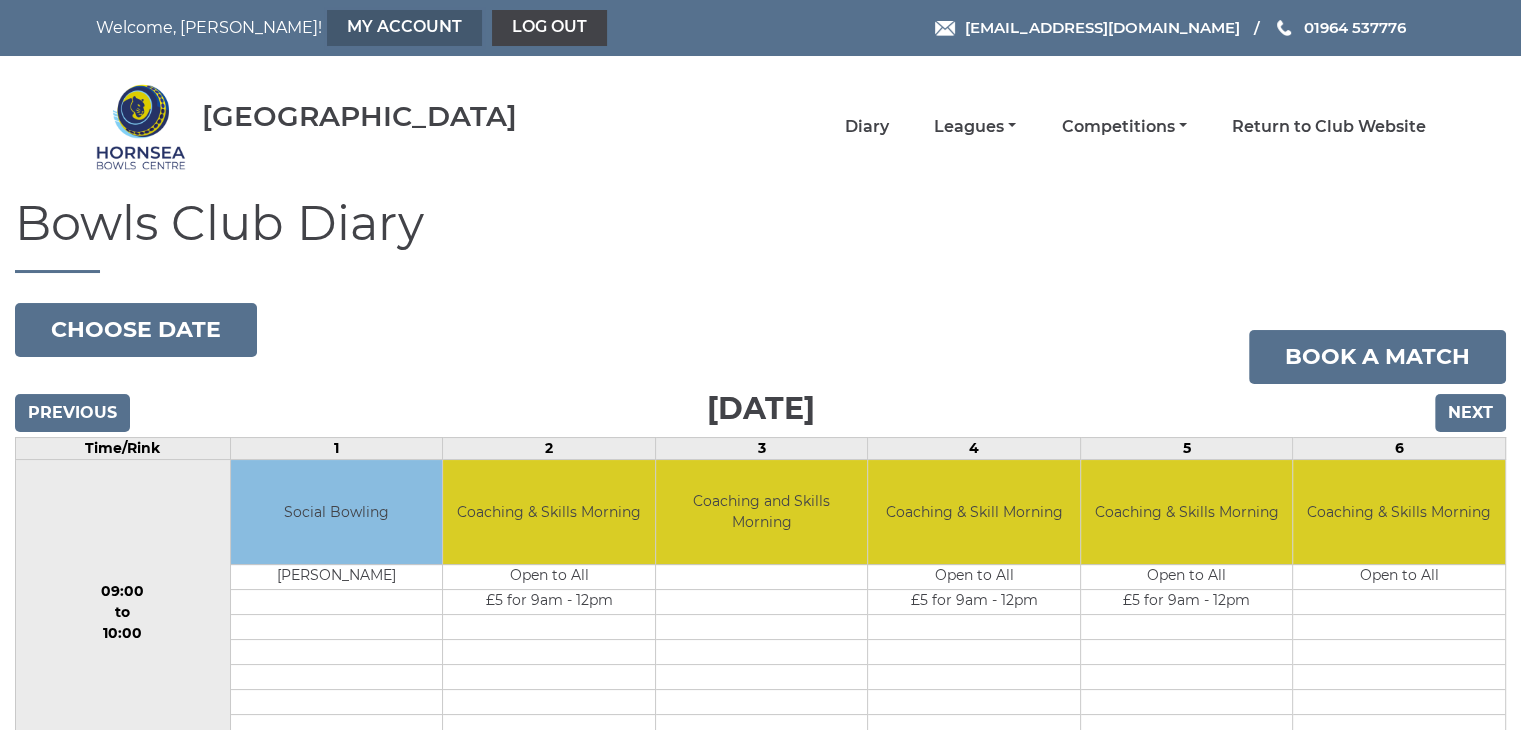click on "My Account" at bounding box center (404, 28) 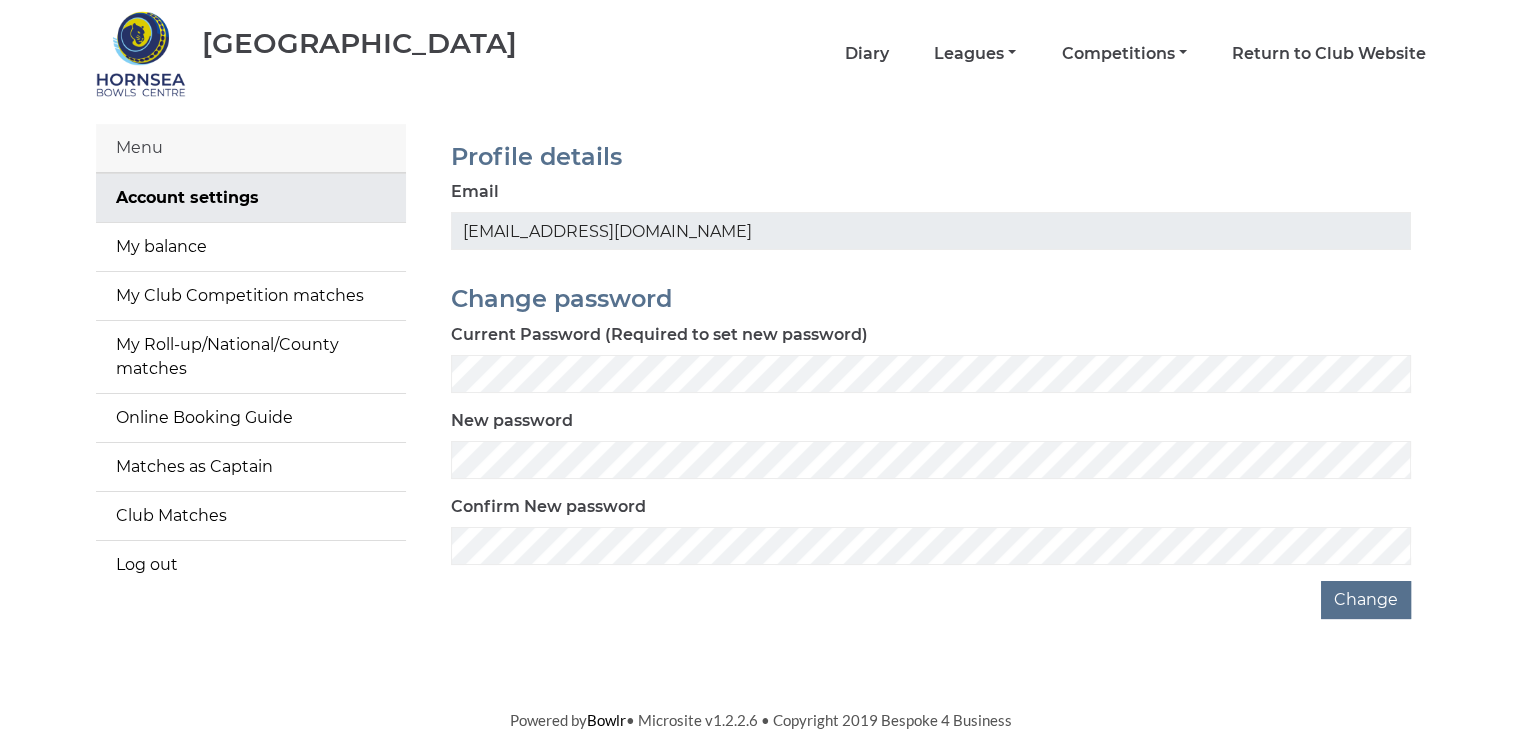 scroll, scrollTop: 74, scrollLeft: 0, axis: vertical 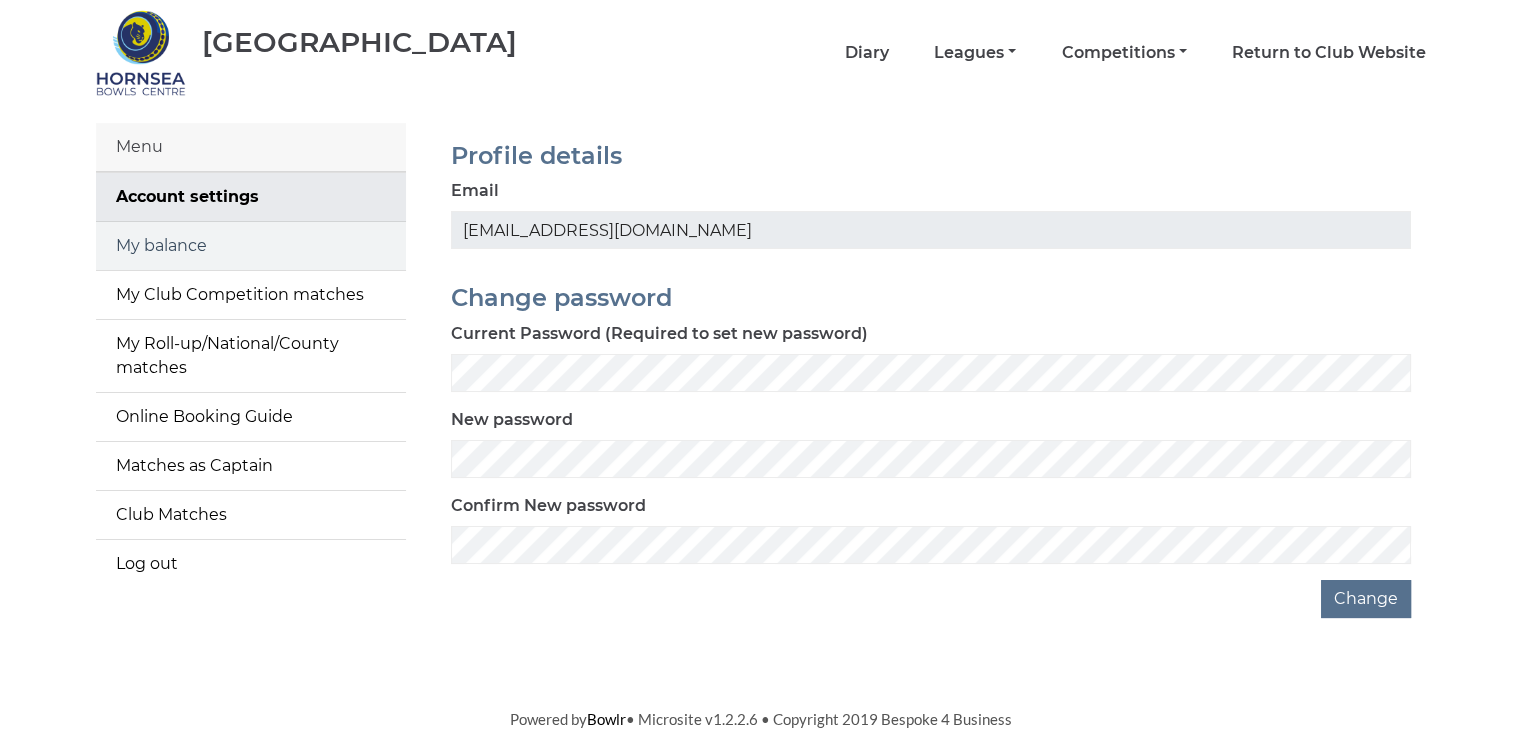 click on "My balance" at bounding box center (251, 246) 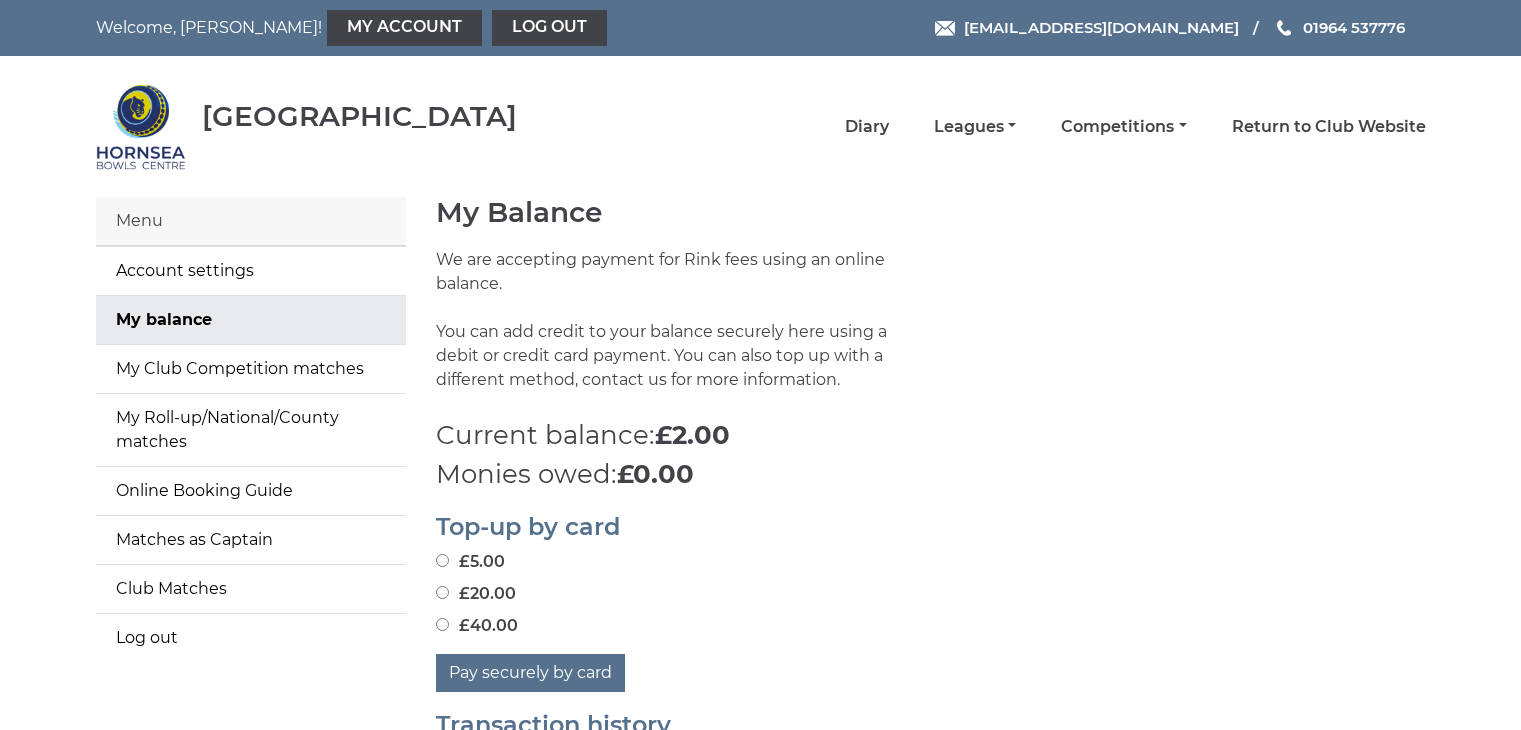 scroll, scrollTop: 0, scrollLeft: 0, axis: both 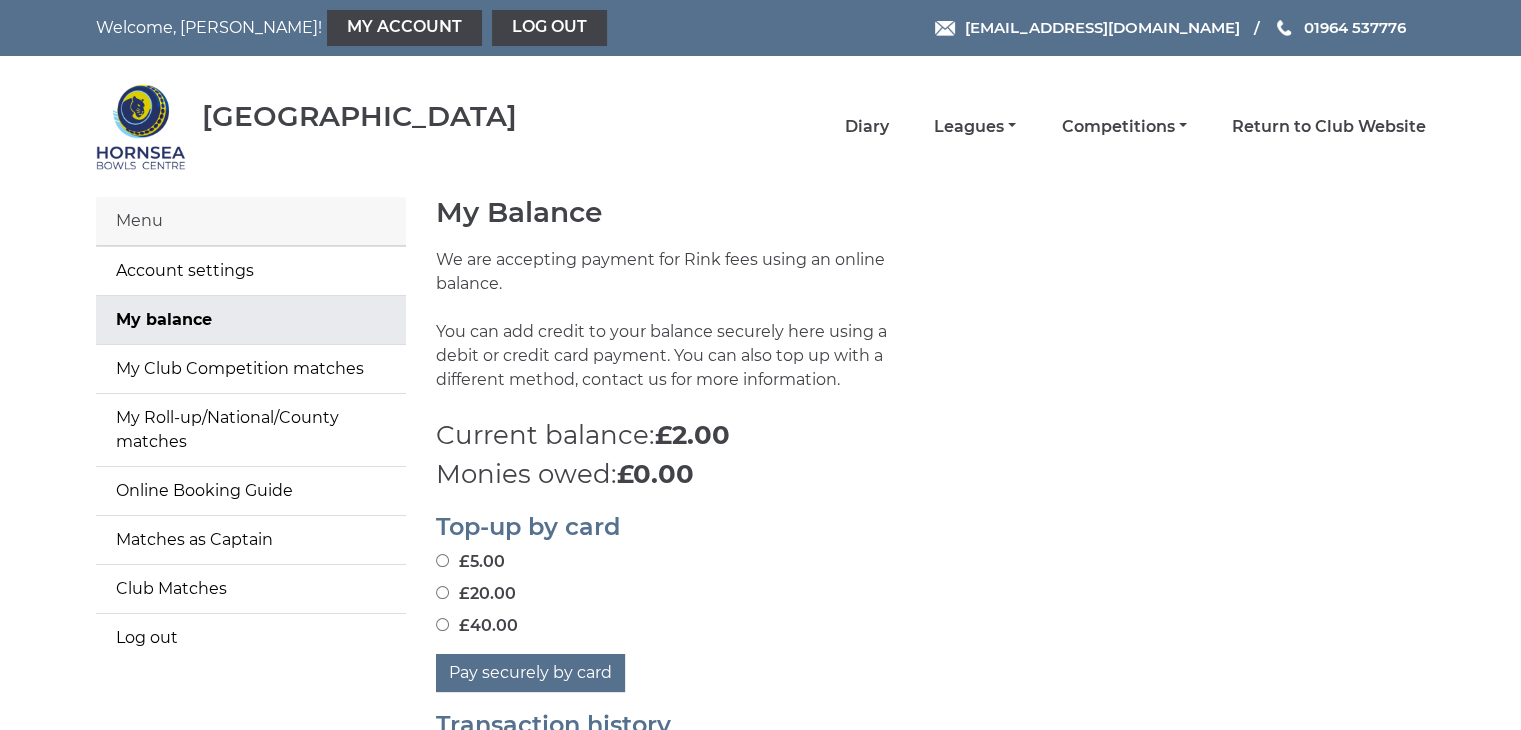 click on "£20.00" at bounding box center (442, 592) 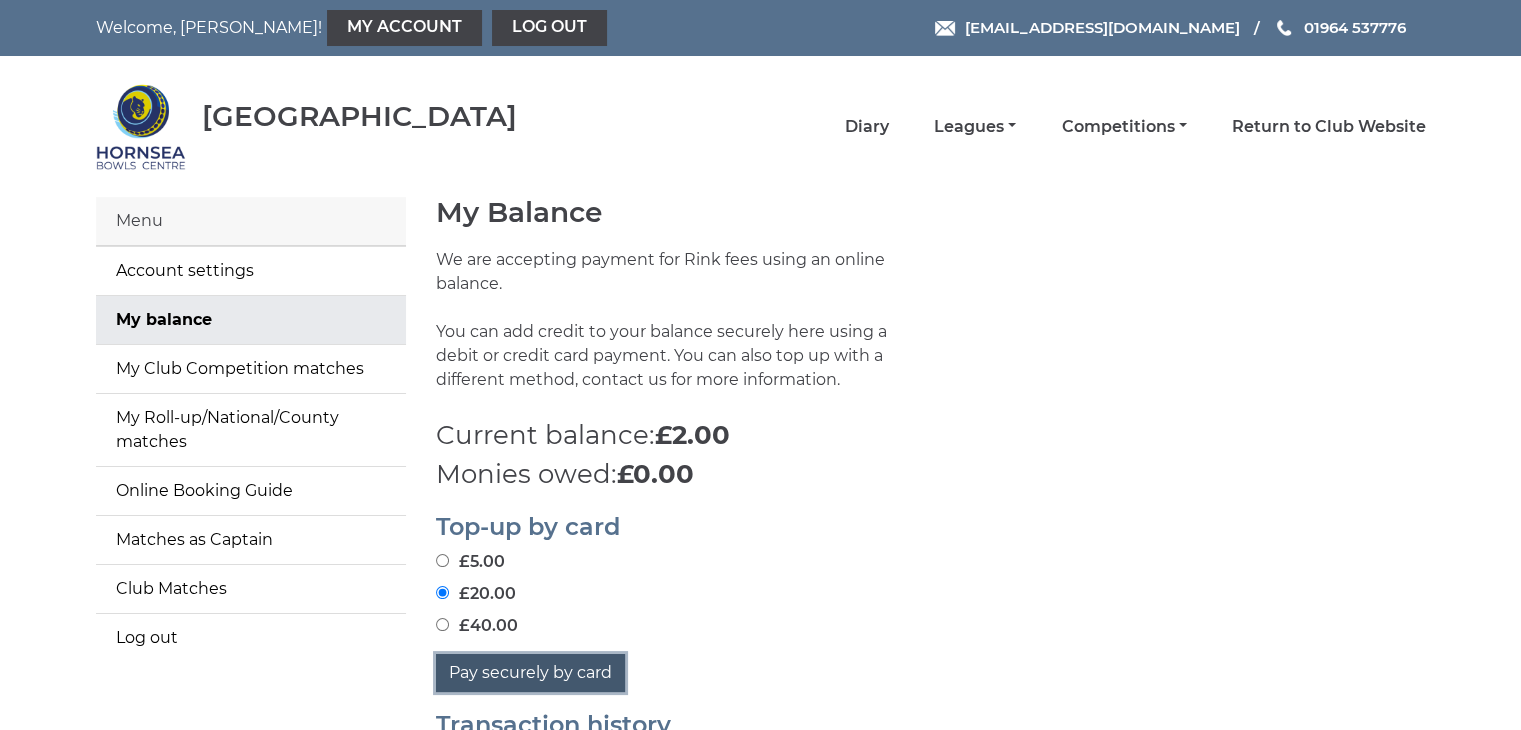 click on "Pay securely by card" at bounding box center (530, 673) 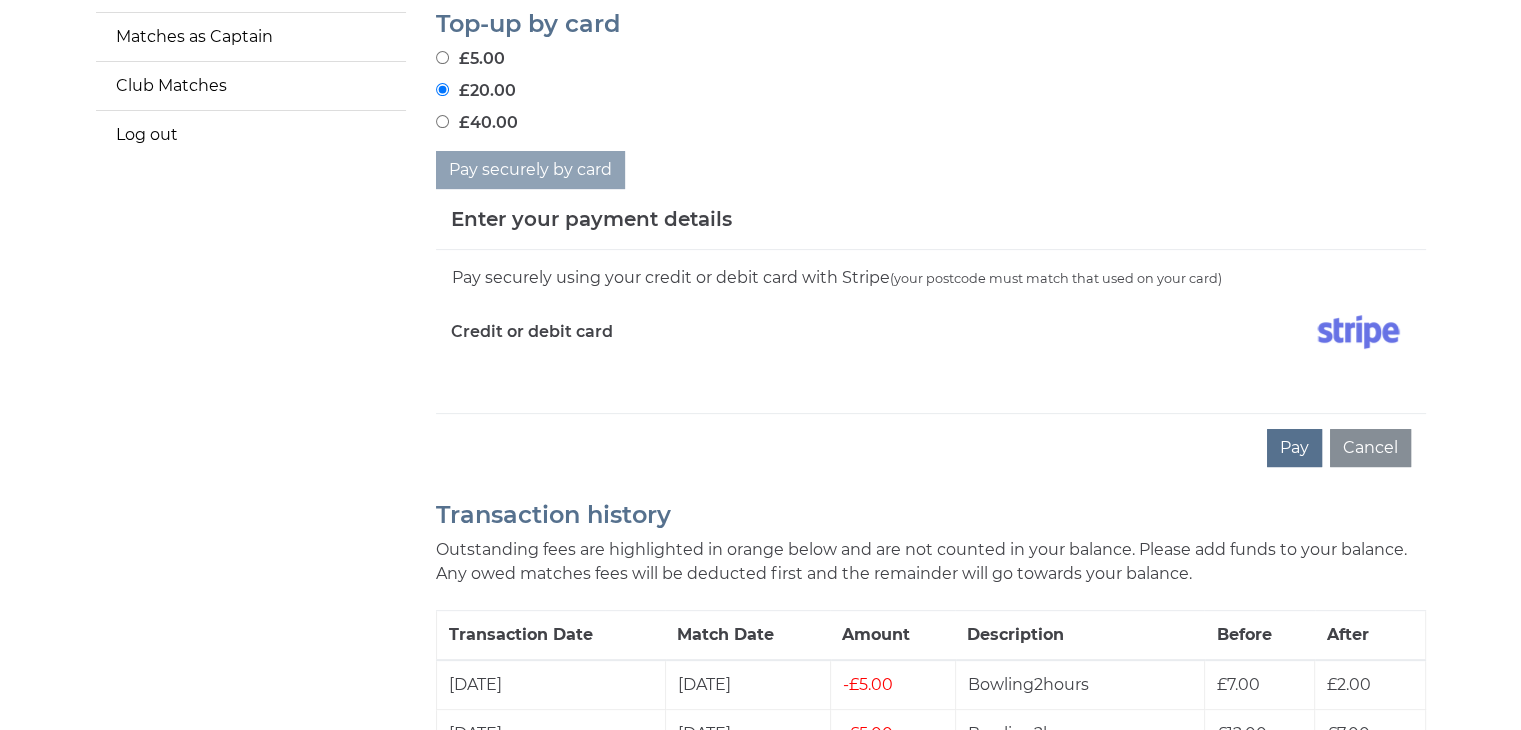 scroll, scrollTop: 500, scrollLeft: 0, axis: vertical 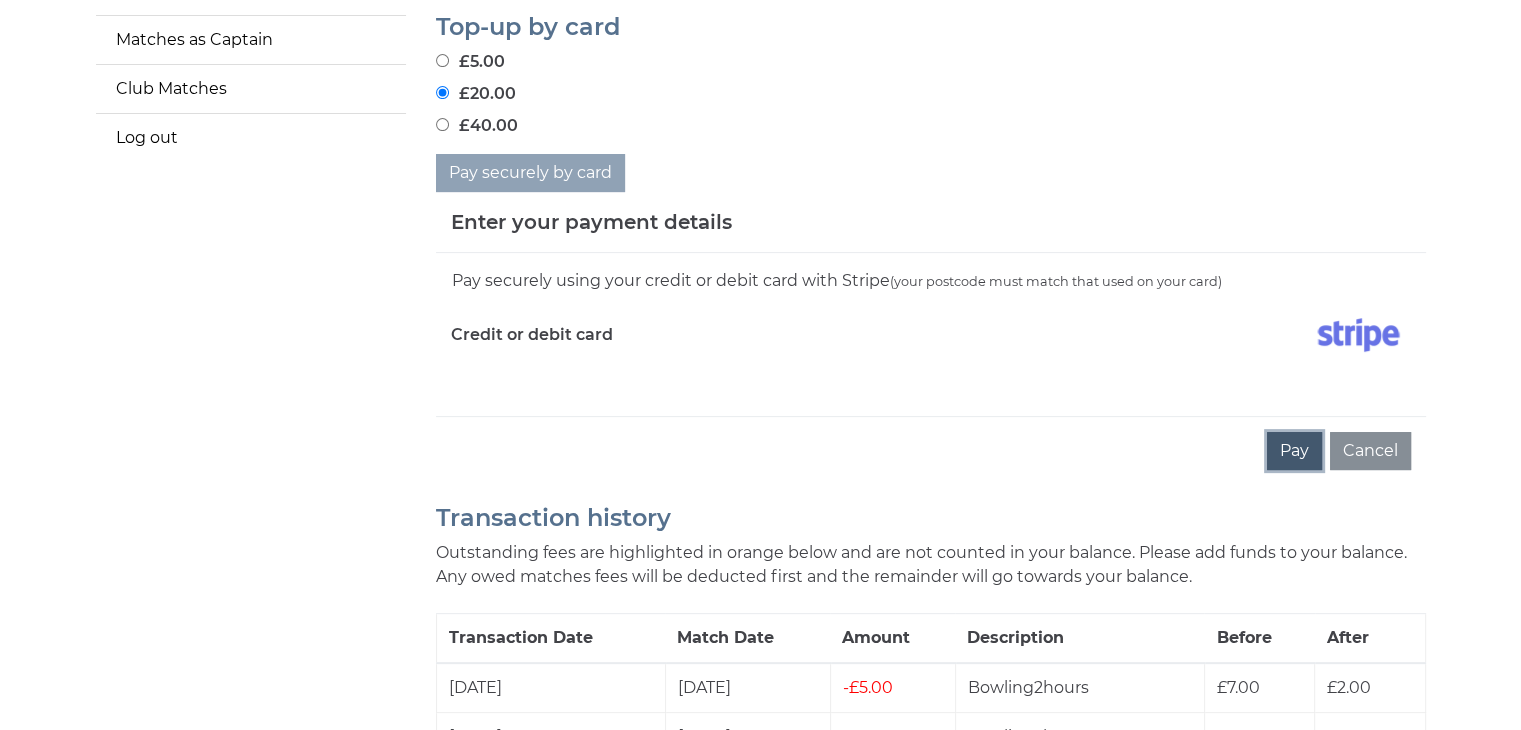 click on "Pay" at bounding box center (1294, 451) 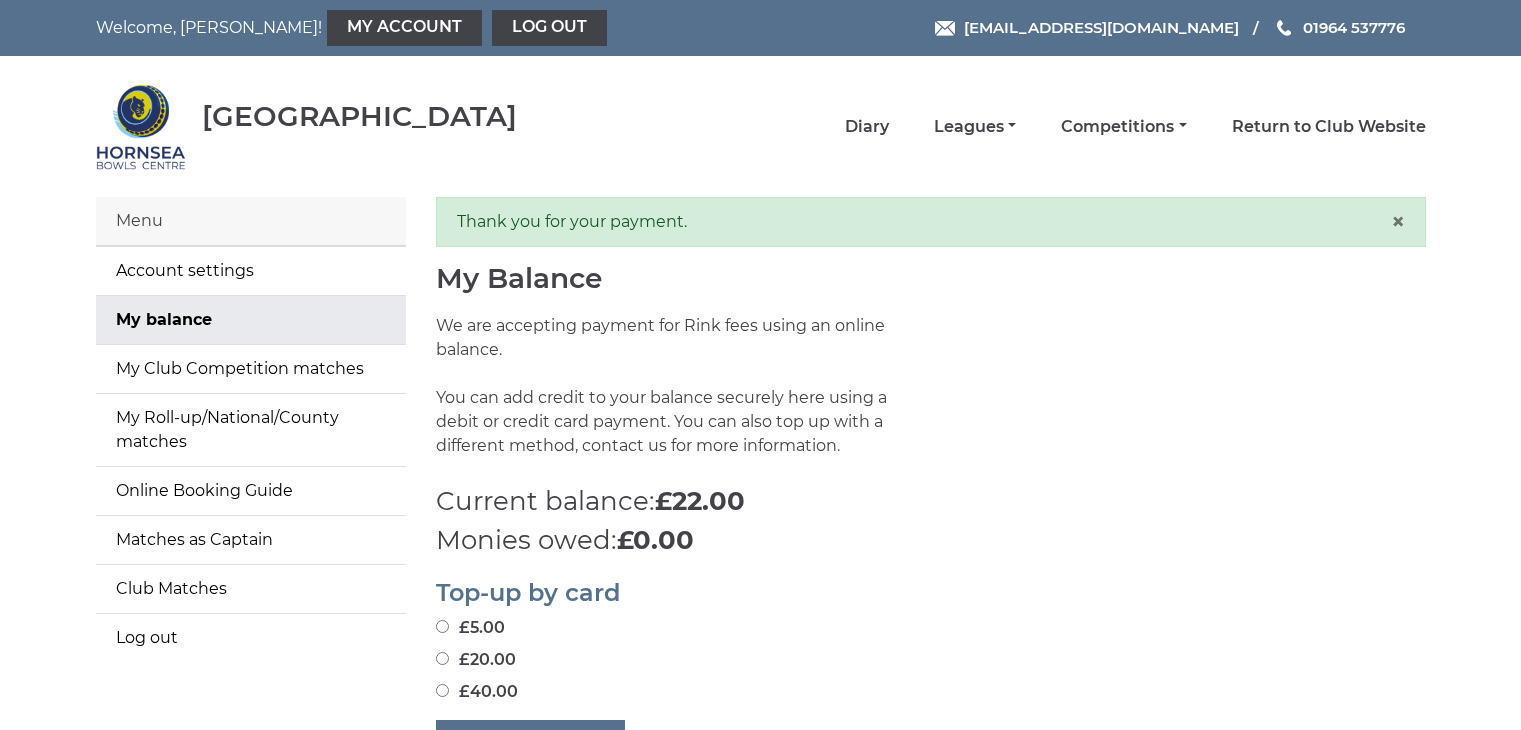 scroll, scrollTop: 0, scrollLeft: 0, axis: both 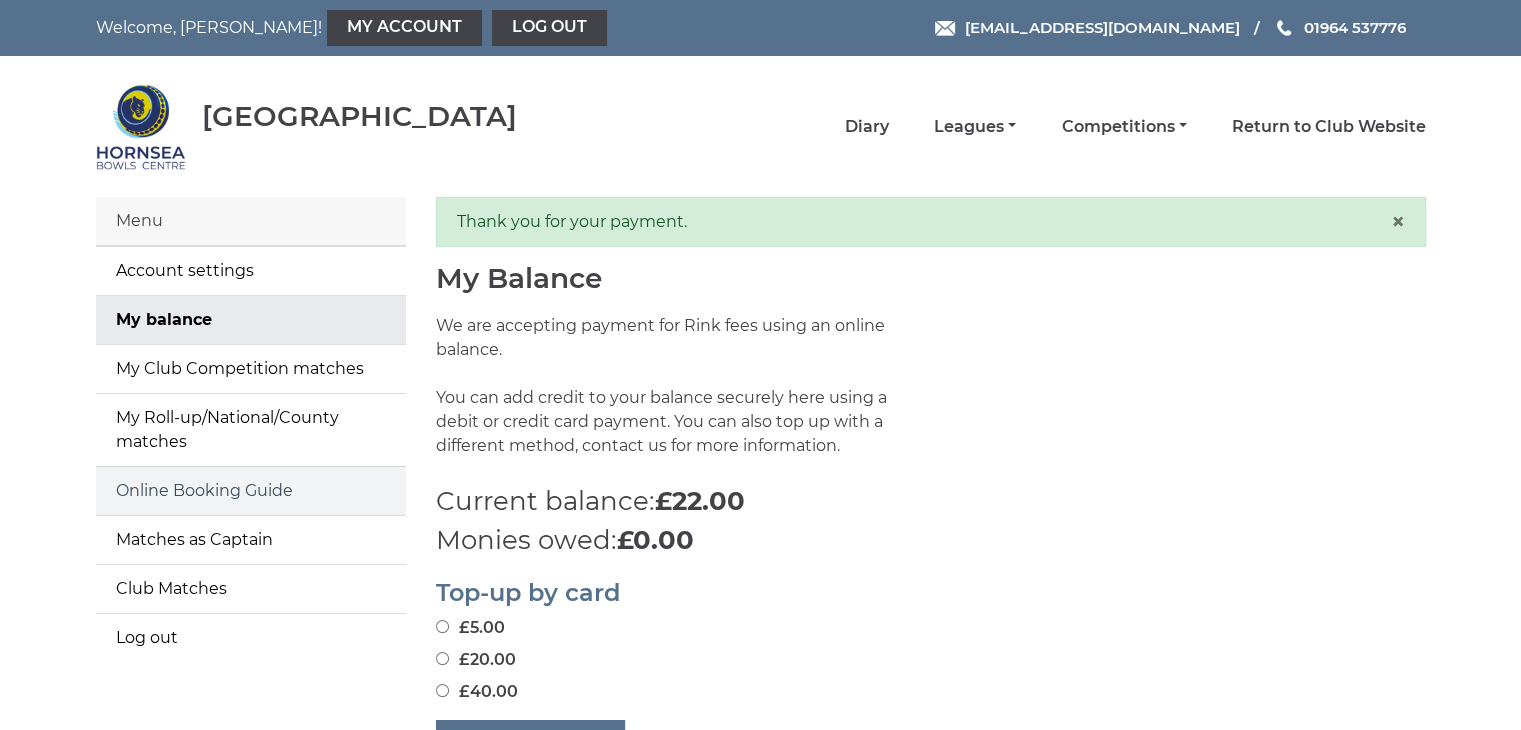 click on "Online Booking Guide" at bounding box center (251, 491) 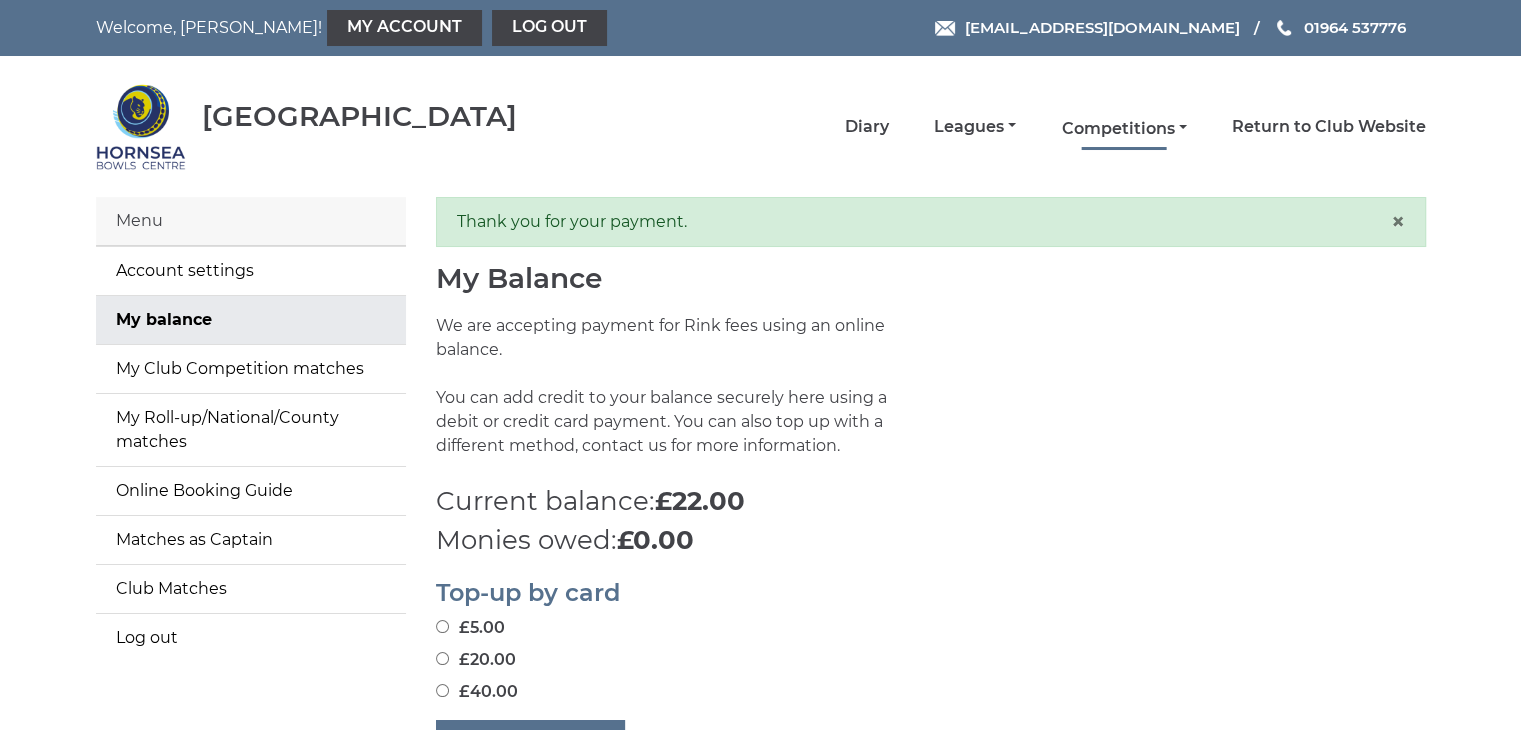 click on "Competitions" at bounding box center (1123, 129) 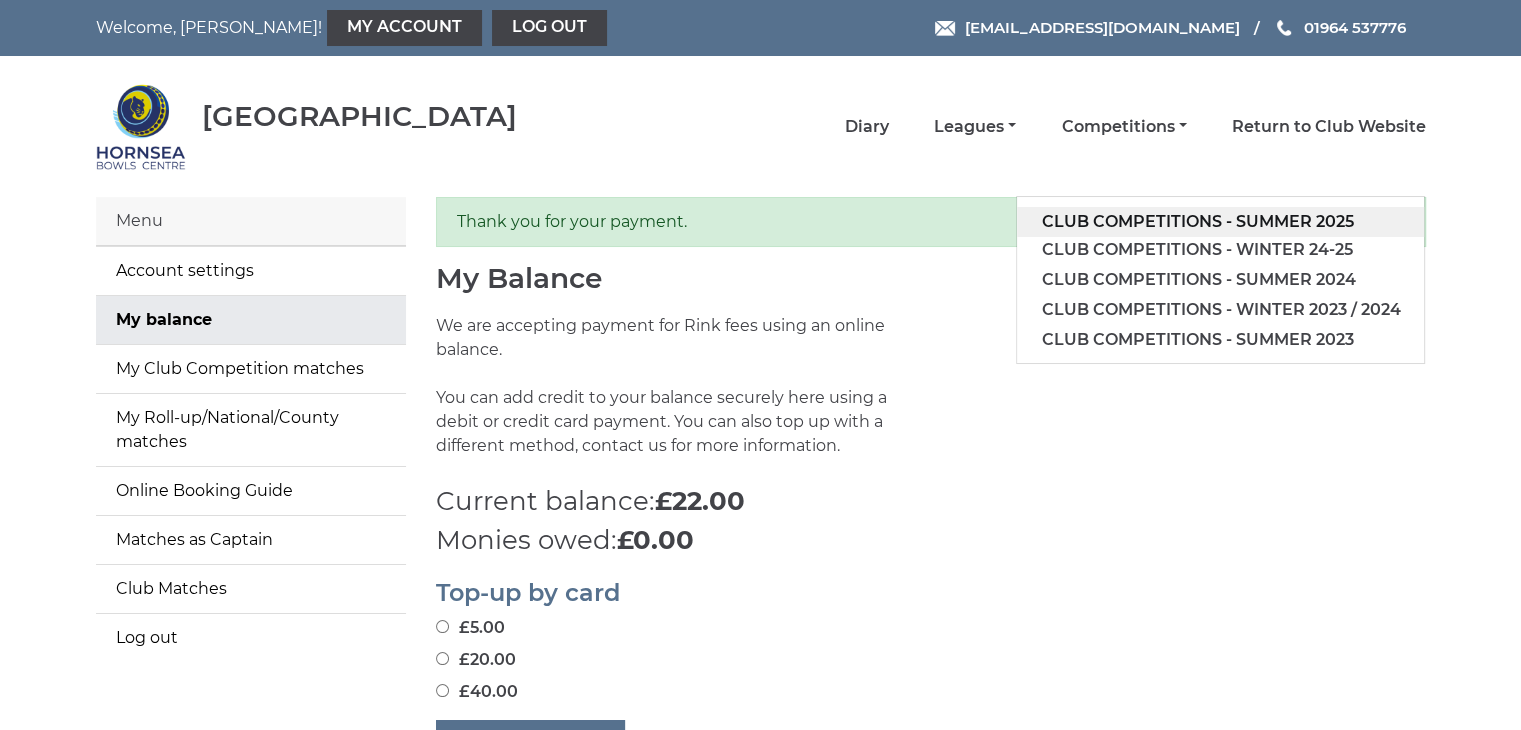 click on "Club competitions - Summer 2025" at bounding box center (1220, 222) 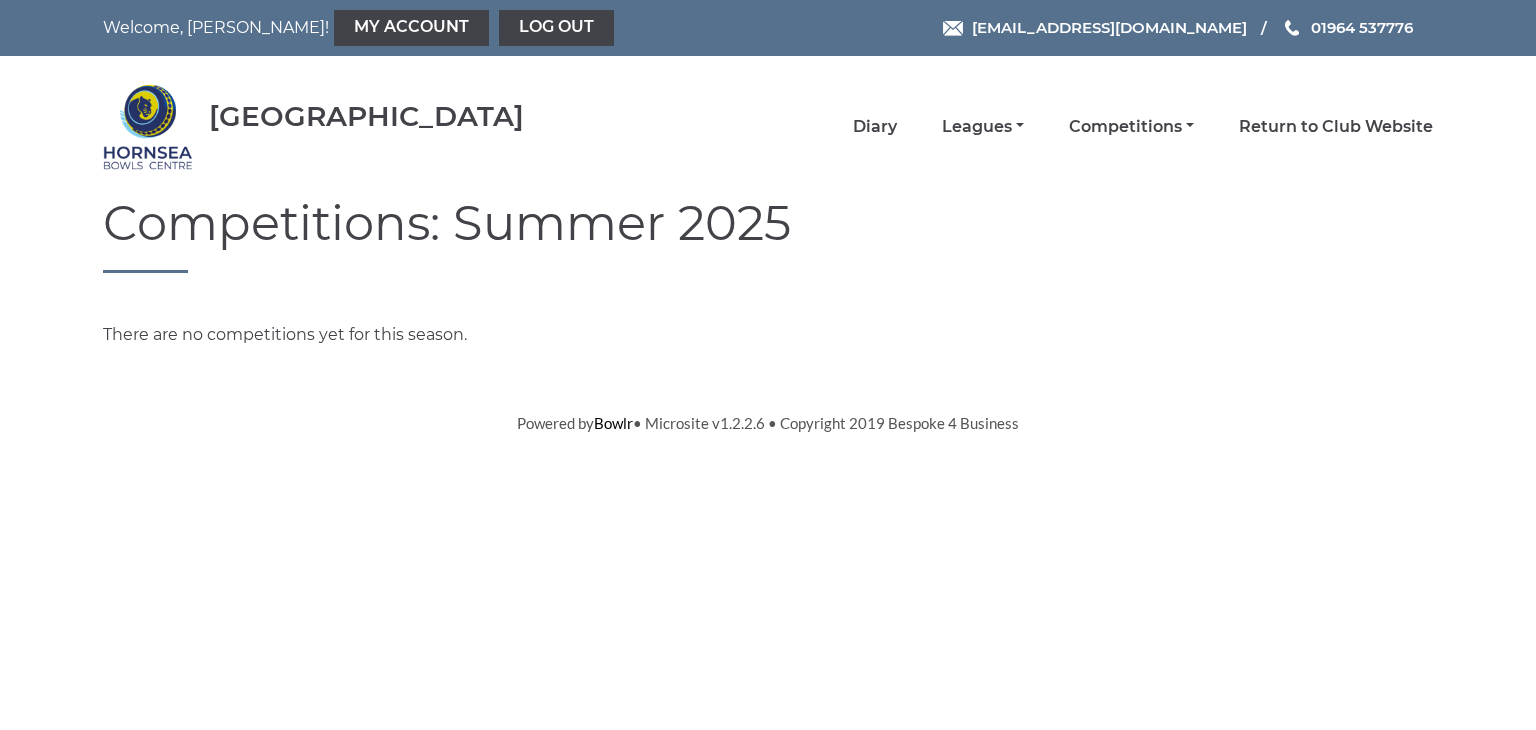 scroll, scrollTop: 0, scrollLeft: 0, axis: both 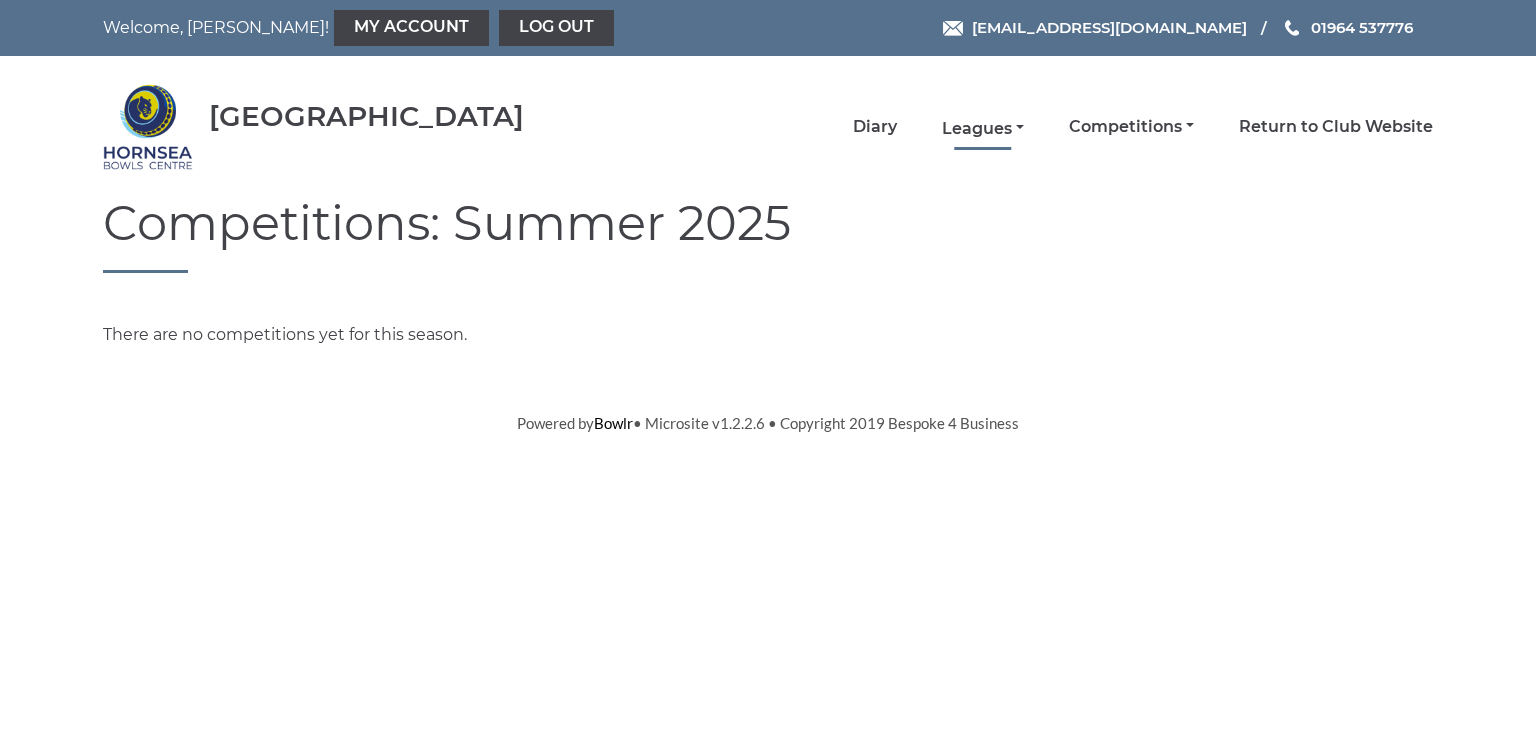 click on "Leagues" at bounding box center [983, 129] 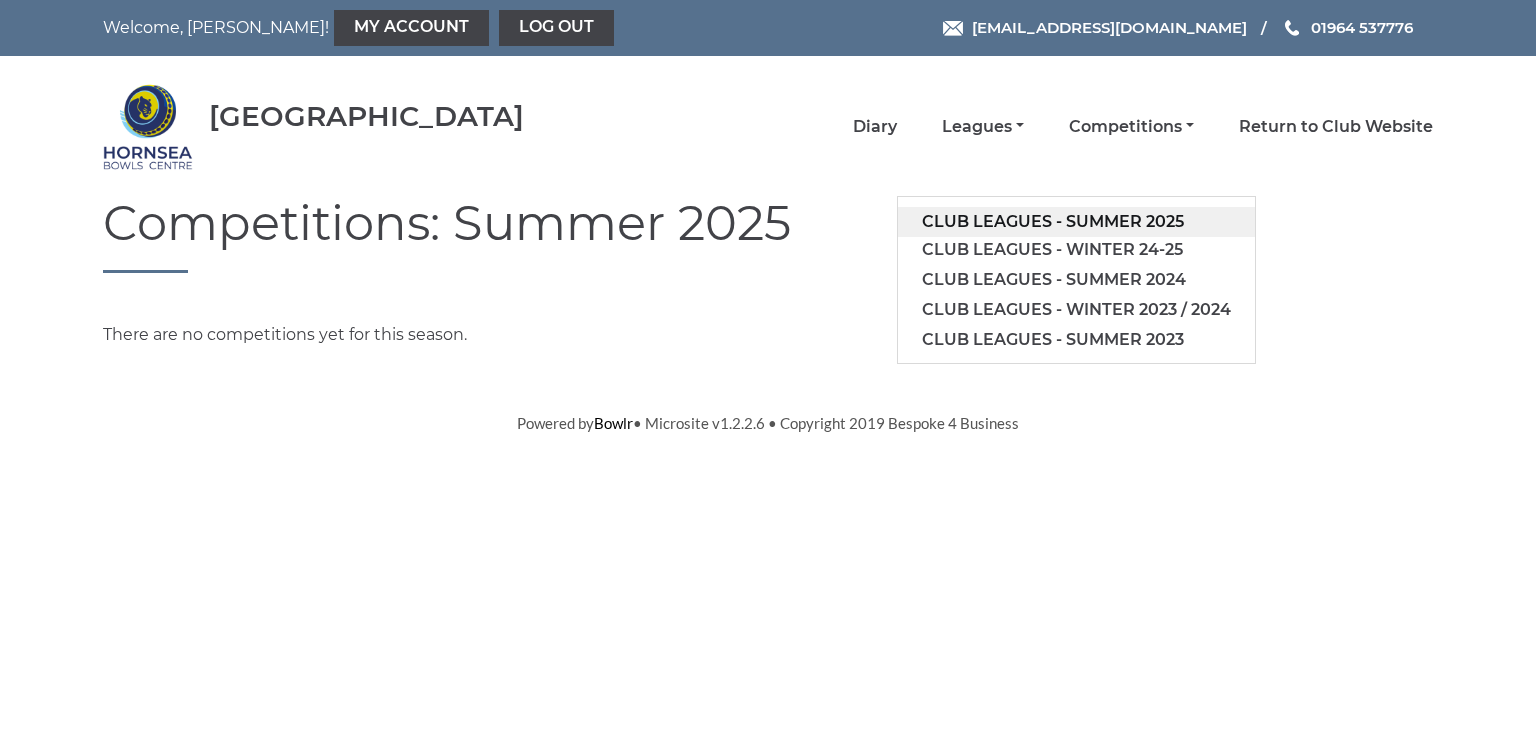 click on "Club leagues - Summer 2025" at bounding box center [1076, 222] 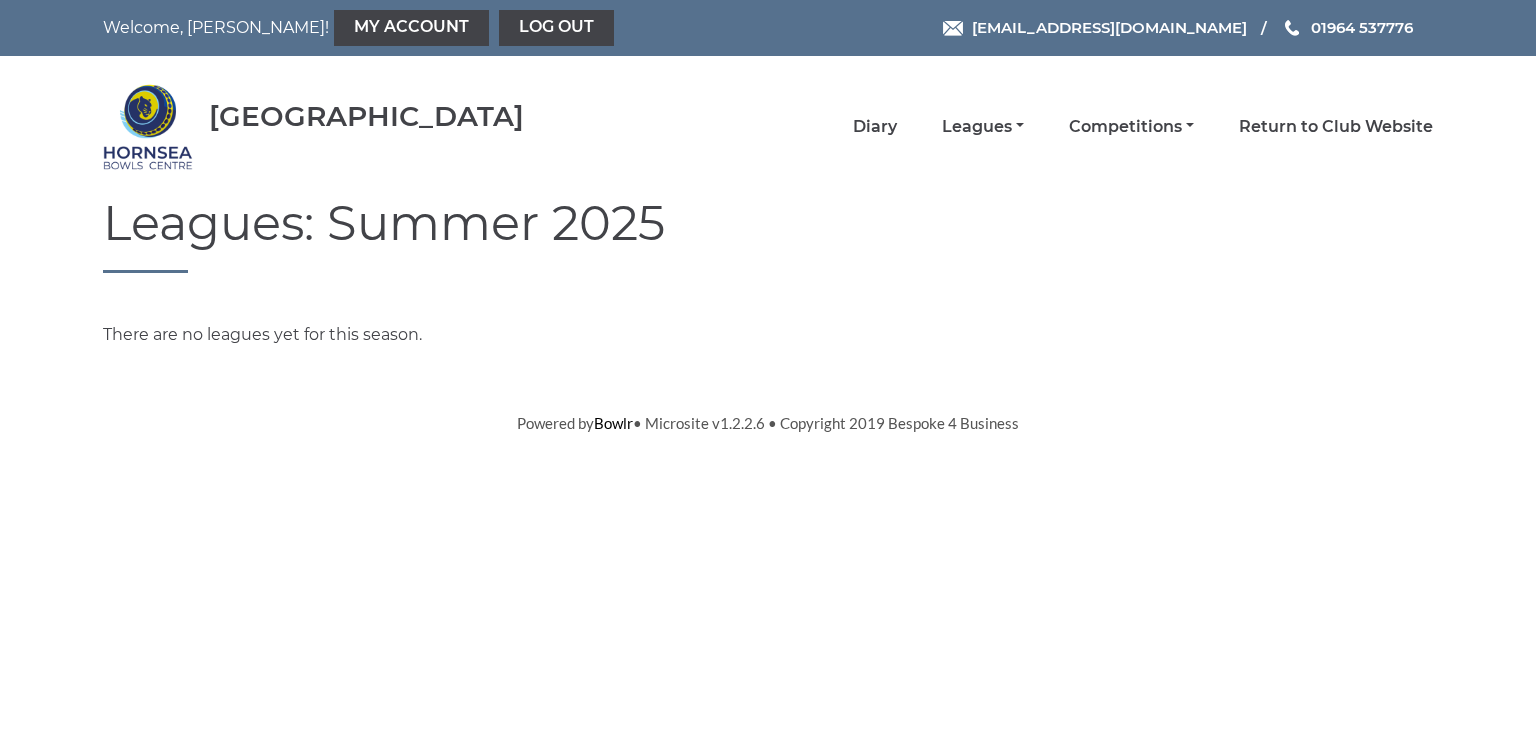 scroll, scrollTop: 0, scrollLeft: 0, axis: both 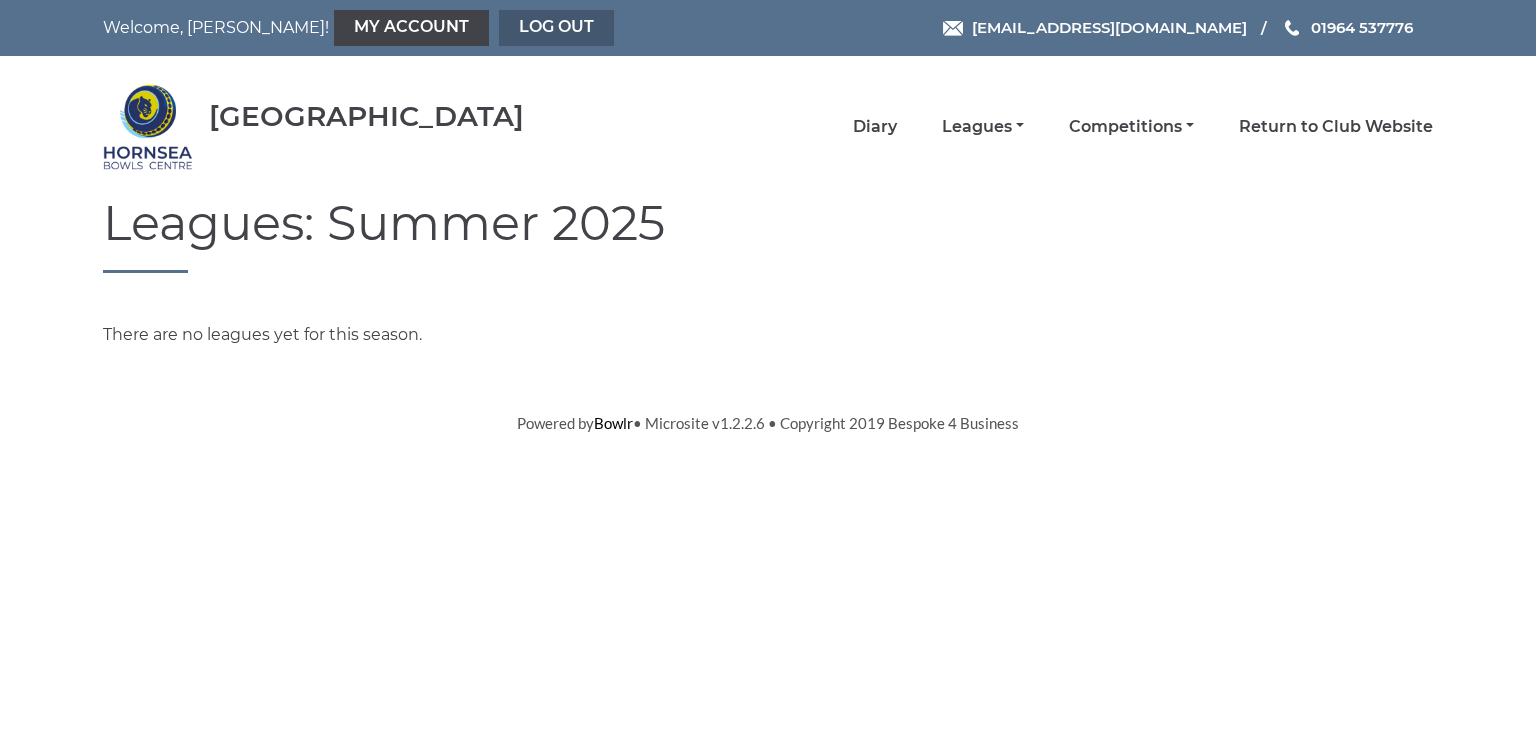 click on "Log out" at bounding box center (556, 28) 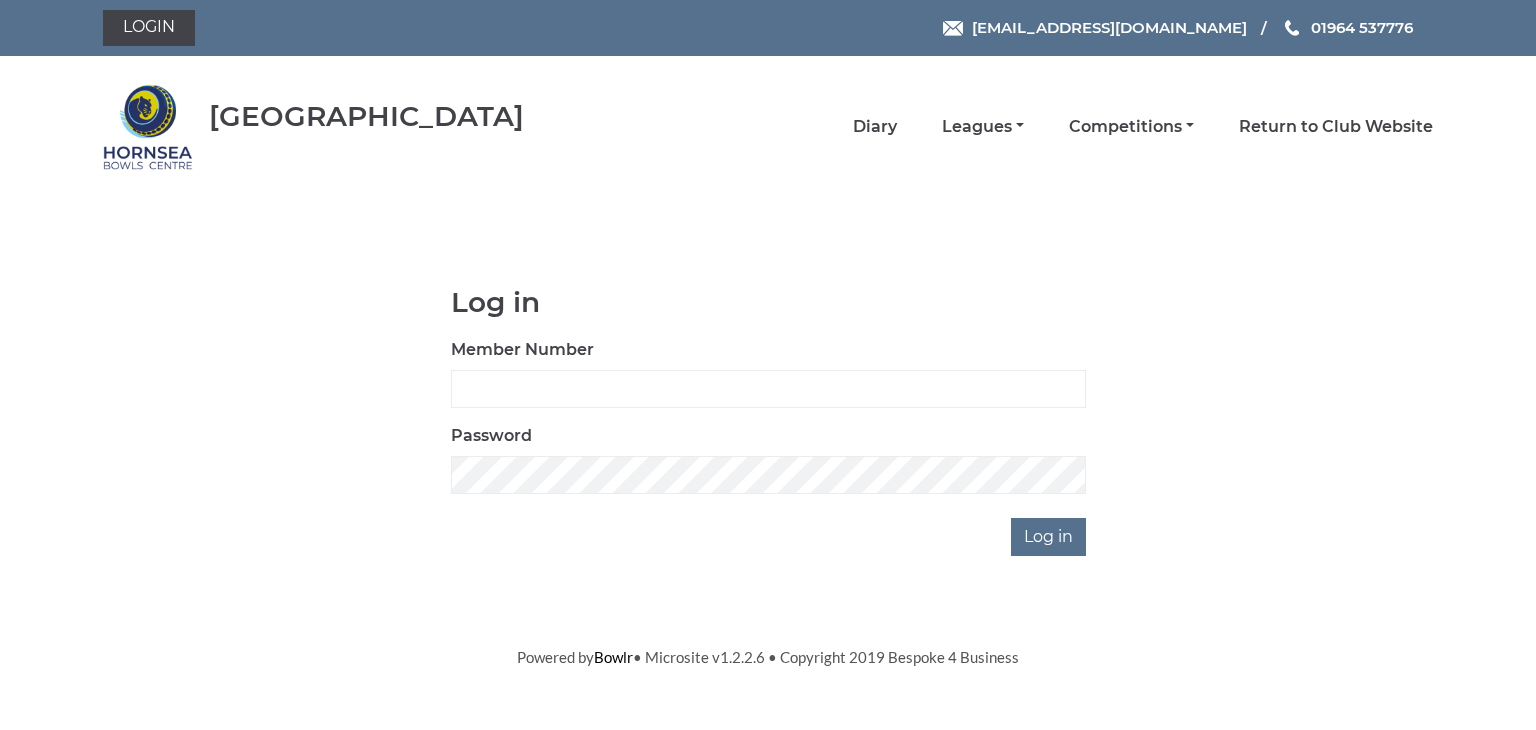 scroll, scrollTop: 0, scrollLeft: 0, axis: both 